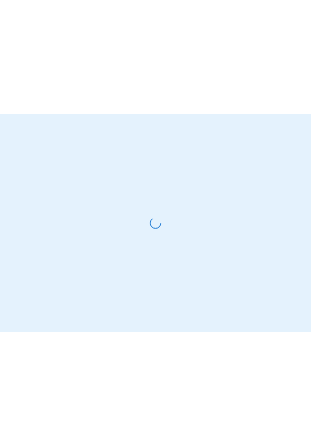 scroll, scrollTop: 0, scrollLeft: 0, axis: both 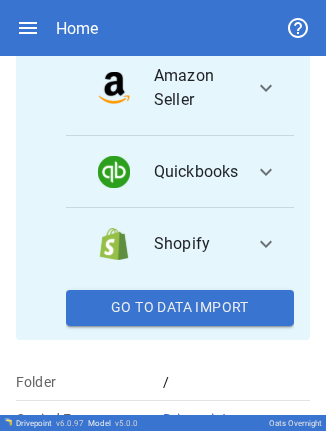 click on "Go To Data Import" at bounding box center [180, 308] 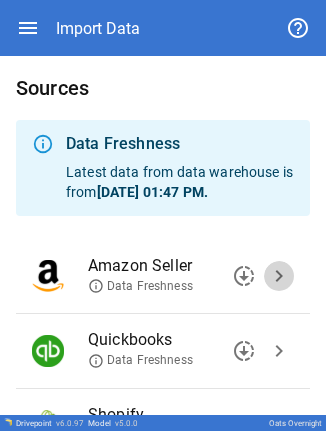 click on "chevron_right" at bounding box center (279, 276) 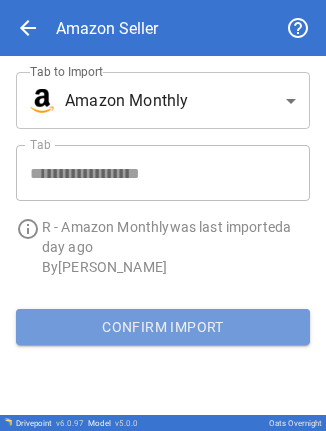click on "Confirm Import" at bounding box center [163, 327] 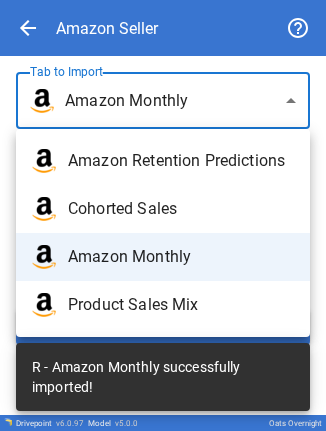 click on "**********" at bounding box center (163, 215) 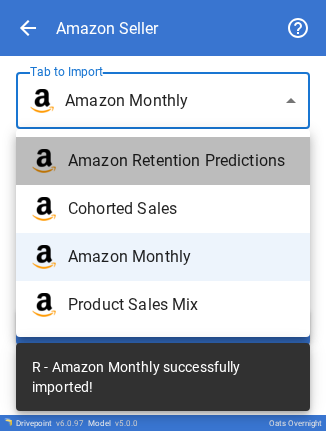 click on "Amazon Retention Predictions" at bounding box center (181, 161) 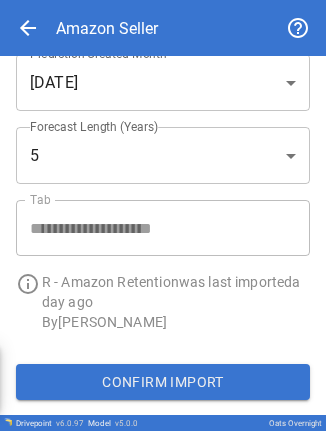 scroll, scrollTop: 91, scrollLeft: 0, axis: vertical 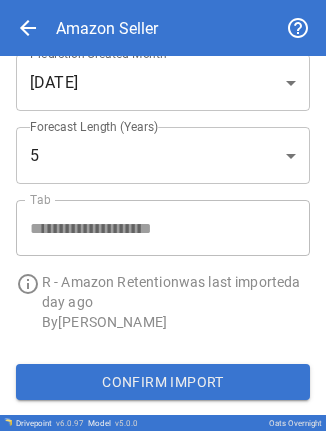 click on "Confirm Import" at bounding box center (163, 382) 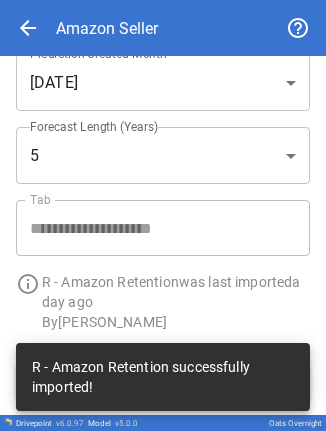 scroll, scrollTop: 0, scrollLeft: 0, axis: both 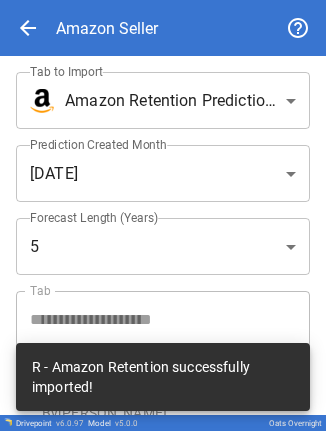 click on "arrow_back" at bounding box center (28, 28) 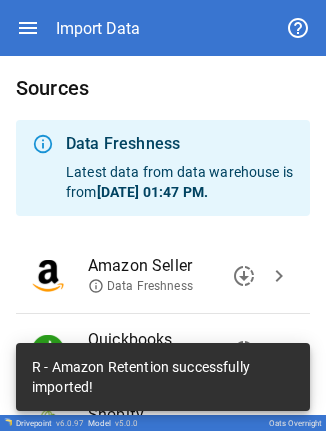 scroll, scrollTop: 210, scrollLeft: 0, axis: vertical 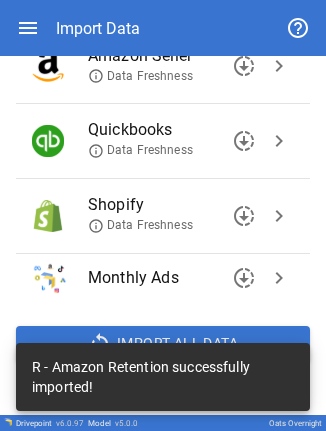 click on "chevron_right" at bounding box center (279, 216) 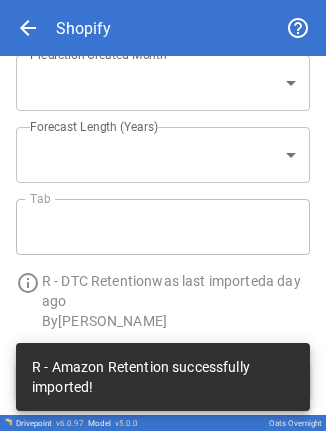 type on "**********" 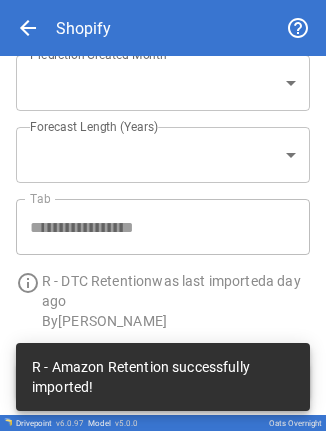 scroll, scrollTop: 0, scrollLeft: 0, axis: both 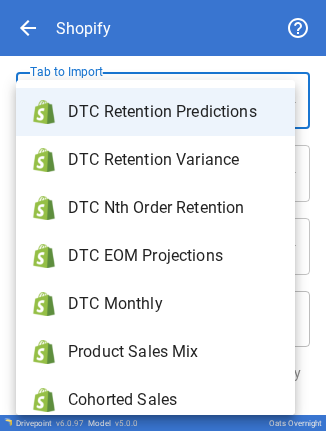click on "**********" at bounding box center (163, 215) 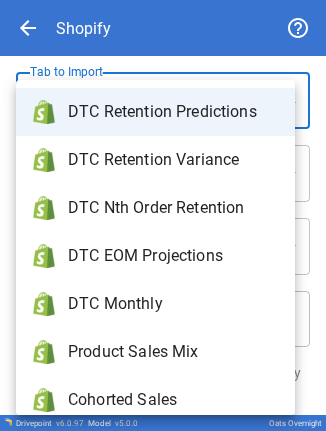 click on "DTC Monthly" at bounding box center (173, 304) 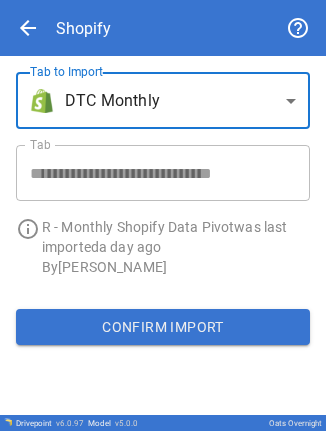 click on "Confirm Import" at bounding box center [163, 327] 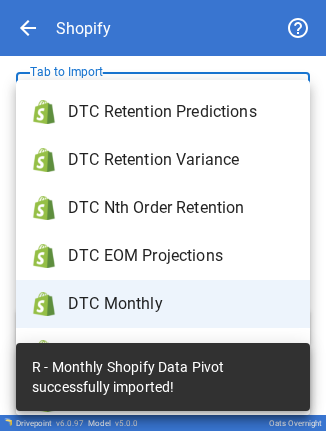 click on "**********" at bounding box center (163, 215) 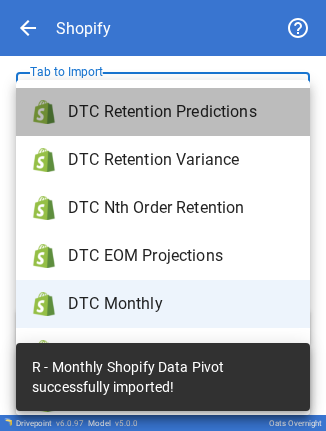 click on "DTC Retention Predictions" at bounding box center (163, 112) 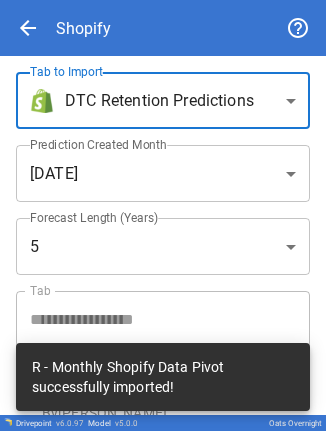 scroll, scrollTop: 91, scrollLeft: 0, axis: vertical 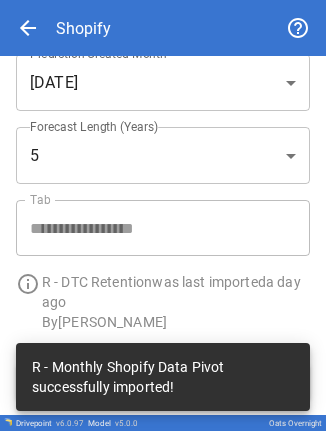 click on "info_outline" at bounding box center [13, 294] 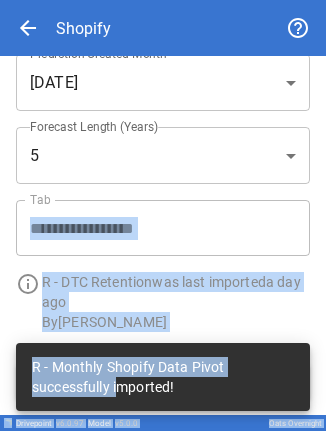 drag, startPoint x: 121, startPoint y: 386, endPoint x: -30, endPoint y: 336, distance: 159.06288 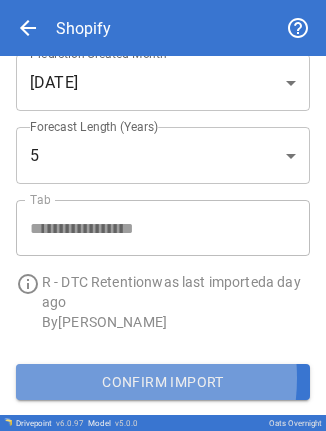 click on "Confirm Import" at bounding box center (163, 382) 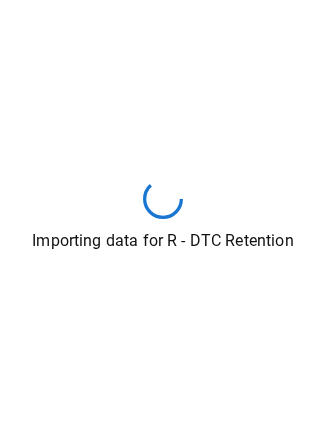 click on "Importing data for R - DTC Retention" at bounding box center [163, 215] 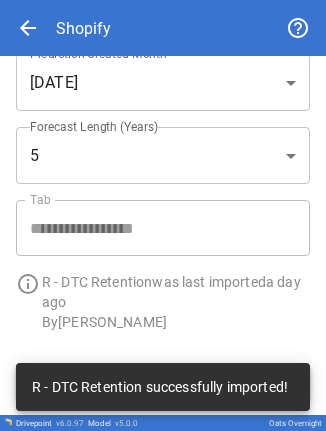 scroll, scrollTop: 0, scrollLeft: 0, axis: both 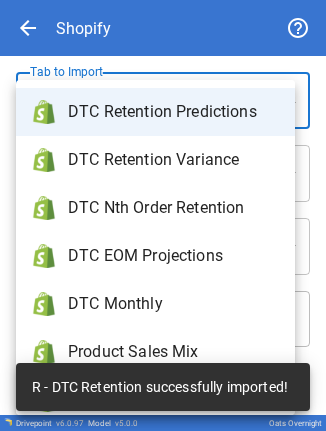 click on "**********" at bounding box center [163, 215] 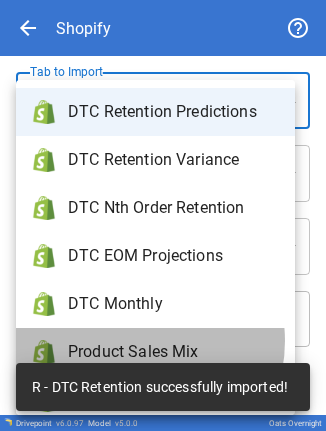 click on "Product Sales Mix" at bounding box center [173, 352] 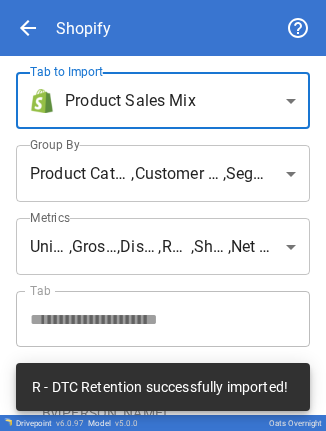 scroll, scrollTop: 91, scrollLeft: 0, axis: vertical 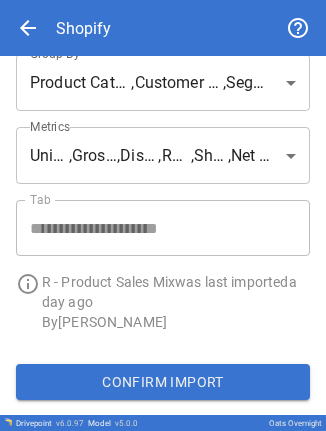 click on "Confirm Import" at bounding box center (163, 382) 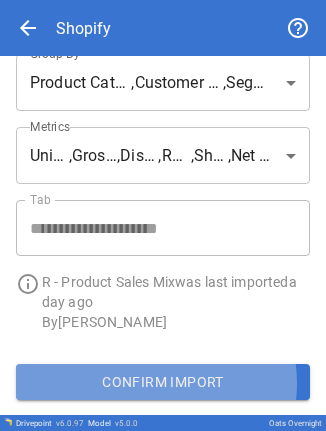 click on "Confirm Import" at bounding box center [163, 382] 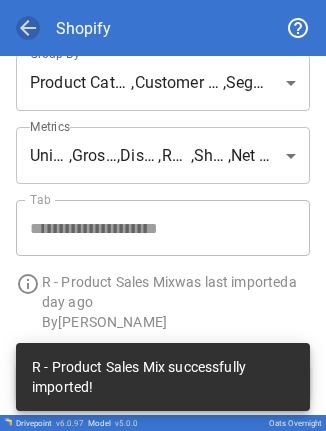 click on "arrow_back" at bounding box center (28, 28) 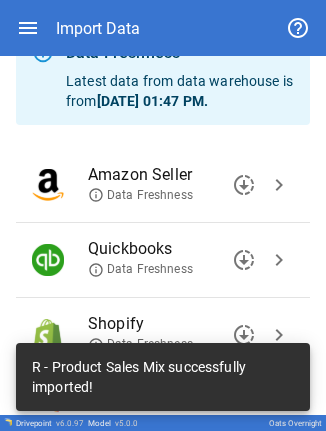 scroll, scrollTop: 210, scrollLeft: 0, axis: vertical 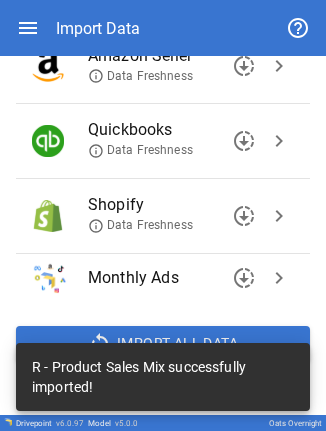 click on "chevron_right" at bounding box center (279, 141) 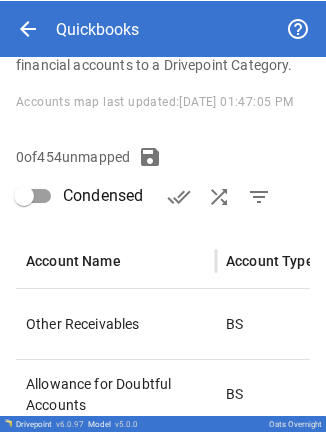 scroll, scrollTop: 361, scrollLeft: 0, axis: vertical 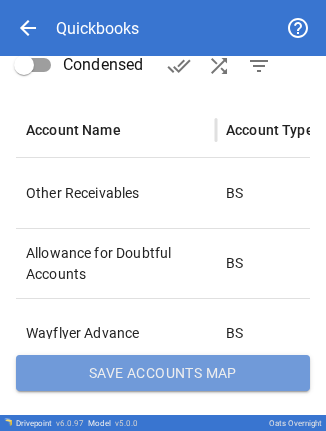 click on "Save Accounts Map" at bounding box center (163, 373) 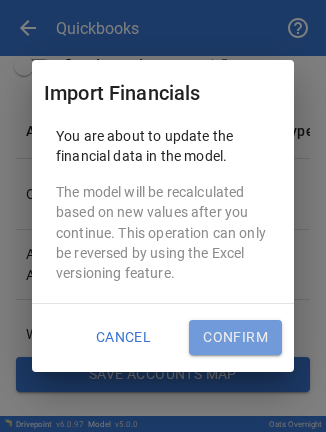 click on "Confirm" at bounding box center (235, 338) 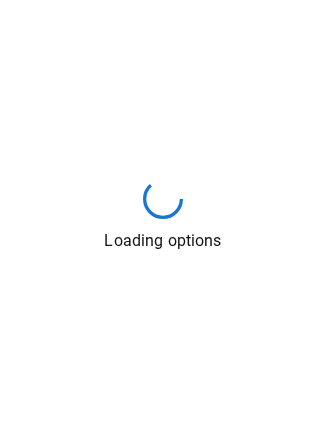 scroll, scrollTop: 0, scrollLeft: 0, axis: both 